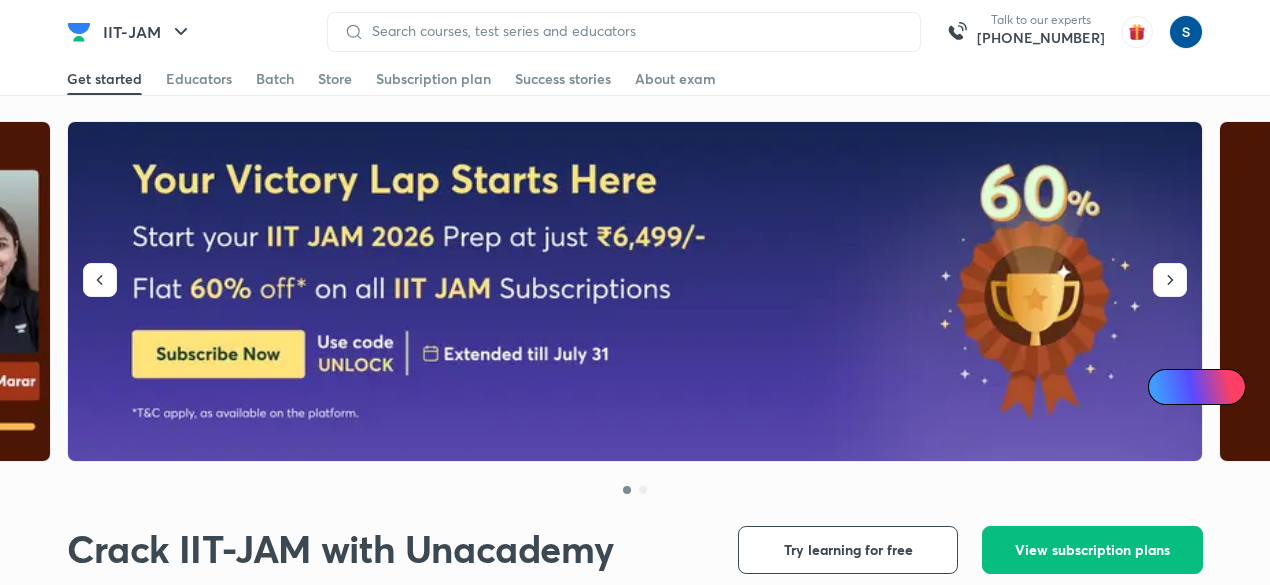 scroll, scrollTop: 0, scrollLeft: 0, axis: both 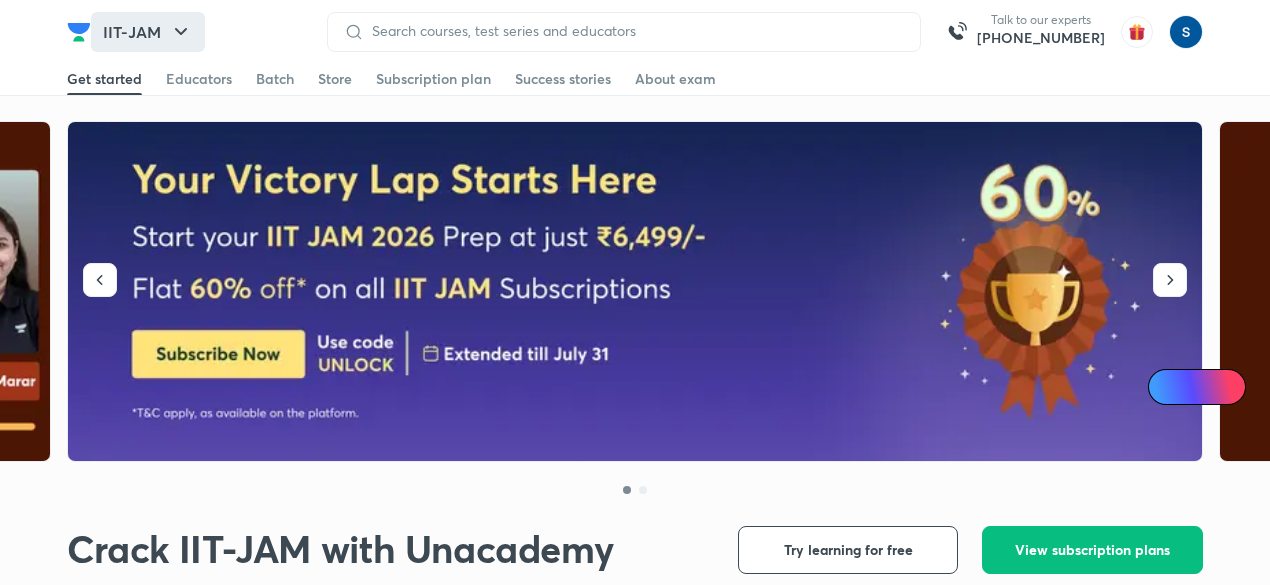 click 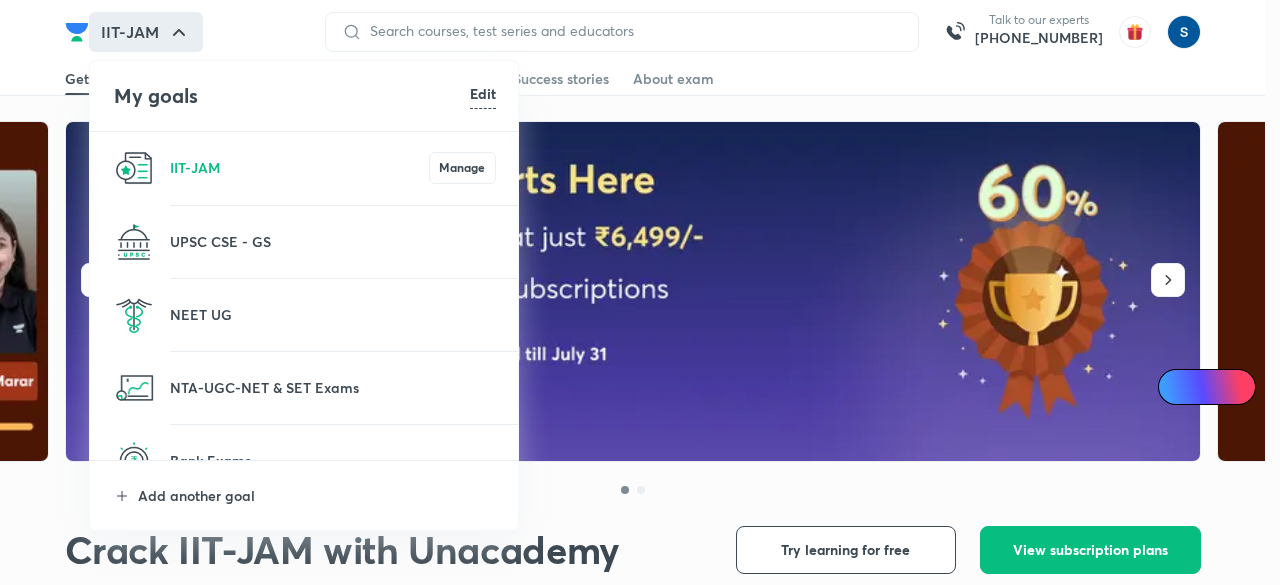 click on "Add another goal" at bounding box center (305, 495) 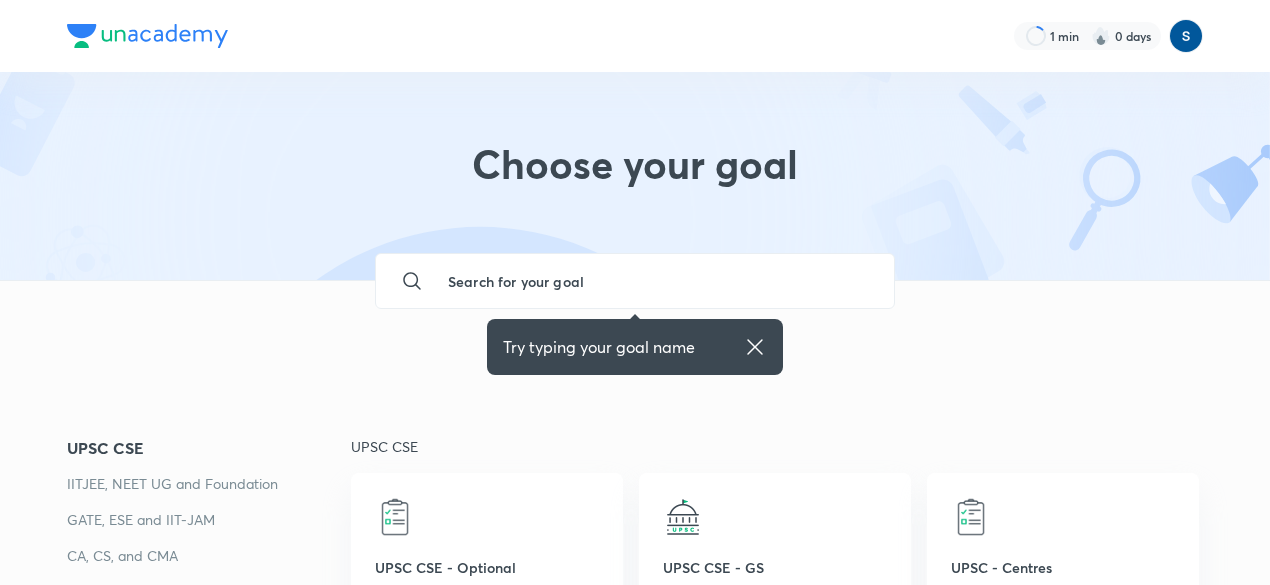 click at bounding box center [655, 281] 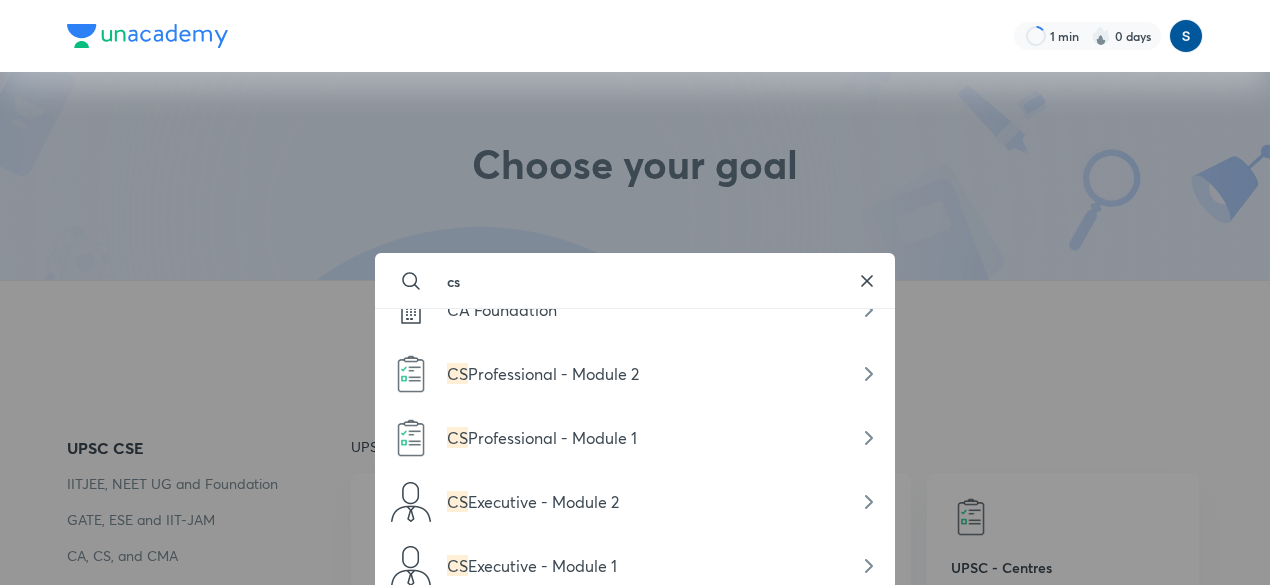 scroll, scrollTop: 1224, scrollLeft: 0, axis: vertical 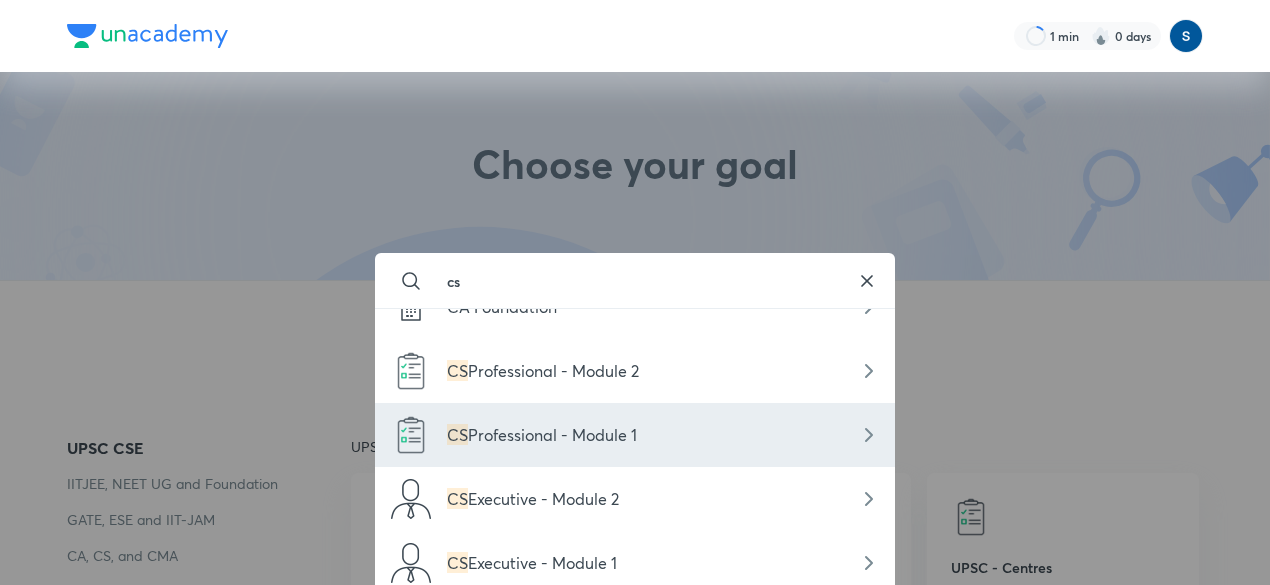 click on "Professional - Module 1" at bounding box center [552, 434] 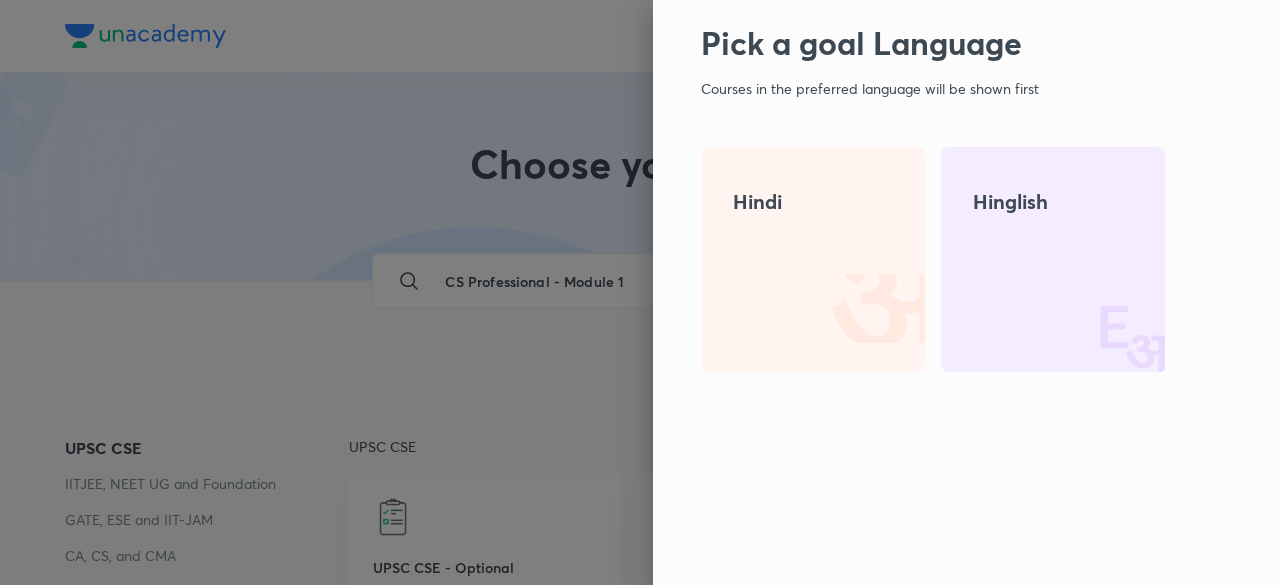 click on "Hinglish" at bounding box center (1053, 259) 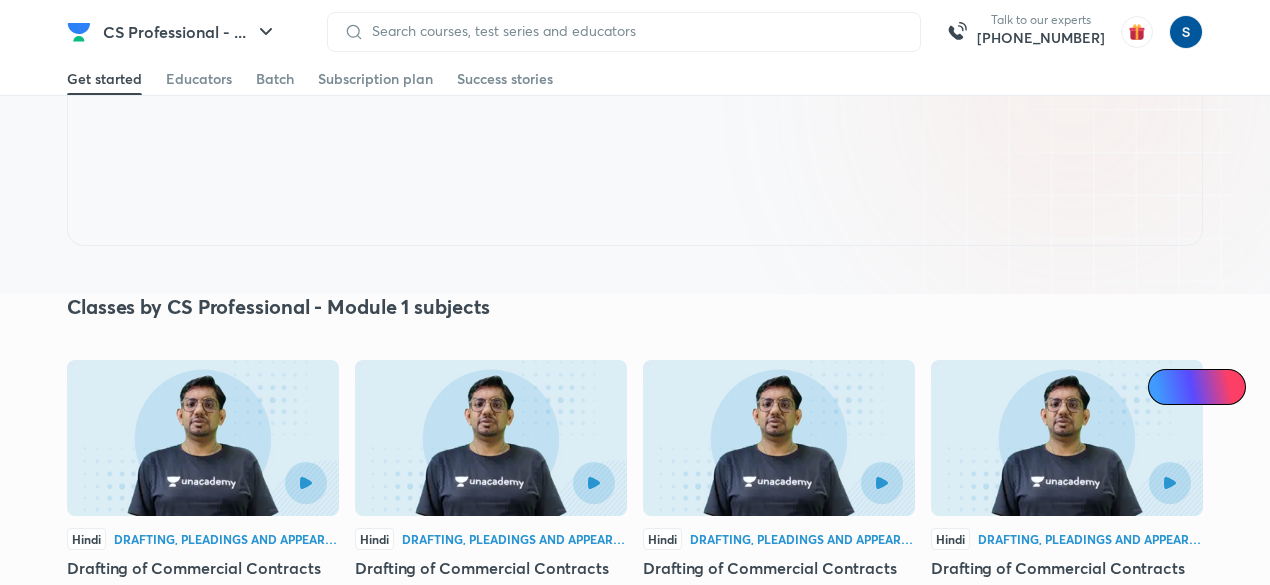 scroll, scrollTop: 1146, scrollLeft: 0, axis: vertical 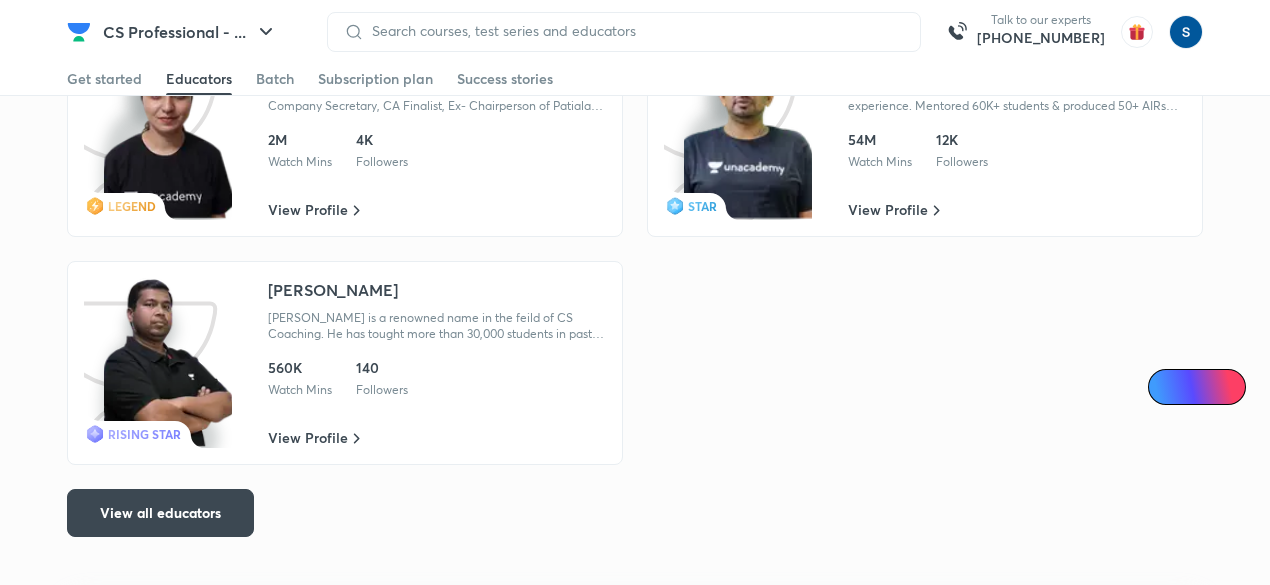 click on "LEGEND [PERSON_NAME] "Guiding CA/CS/CMA Students since 5+ Years, Qualified Company Secretary, CA Finalist, Ex- Chairperson of Patiala Chapter of ICSI" 2M Watch Mins 4K Followers View Profile STAR CS [PERSON_NAME] Qualified CS & a Law graduate with 20+years of teaching experience. Mentored 60K+ students & produced 50+ AIRs along with AIR 3, AIR 9 & 10. 54M Watch Mins 12K Followers View Profile RISING STAR [PERSON_NAME] [PERSON_NAME] is a renowned name in the feild of CS Coaching. He has tought more than 30,000 students in past 15 years. He also provide extens 560K Watch Mins 140 Followers View Profile" at bounding box center [635, 249] 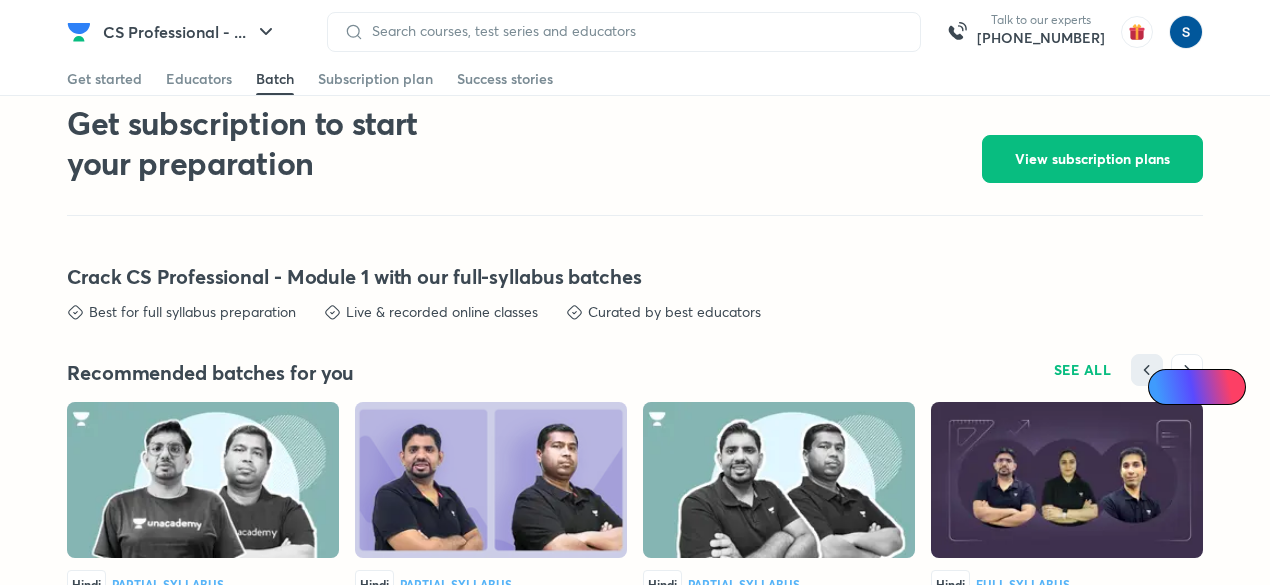 scroll, scrollTop: 3060, scrollLeft: 0, axis: vertical 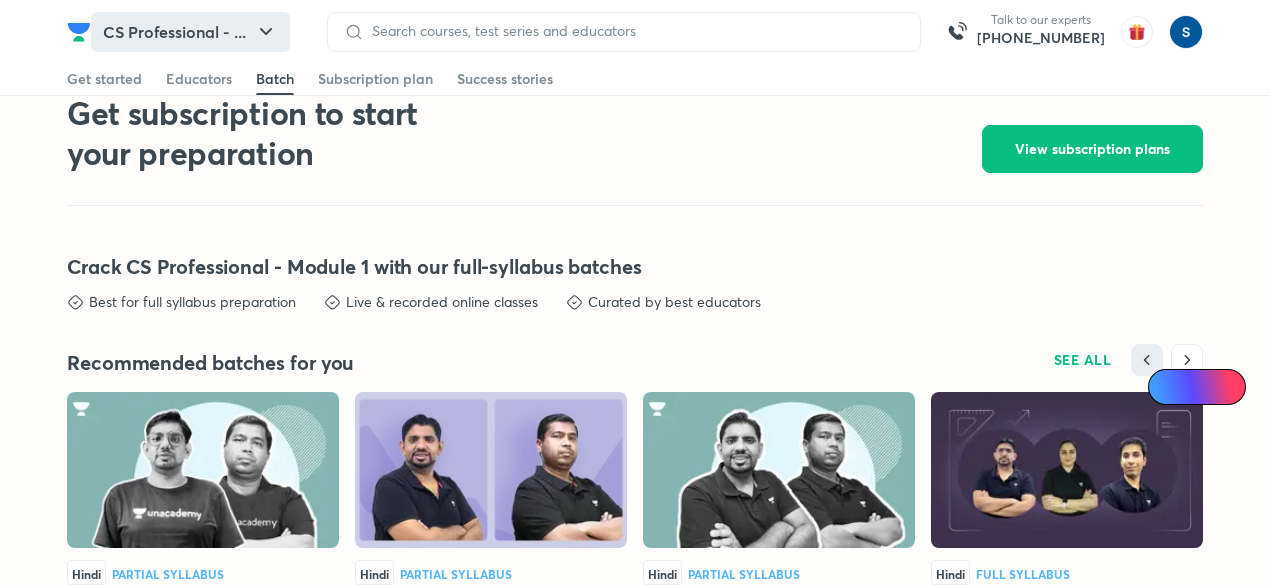 click on "CS Professional -  ..." at bounding box center [190, 32] 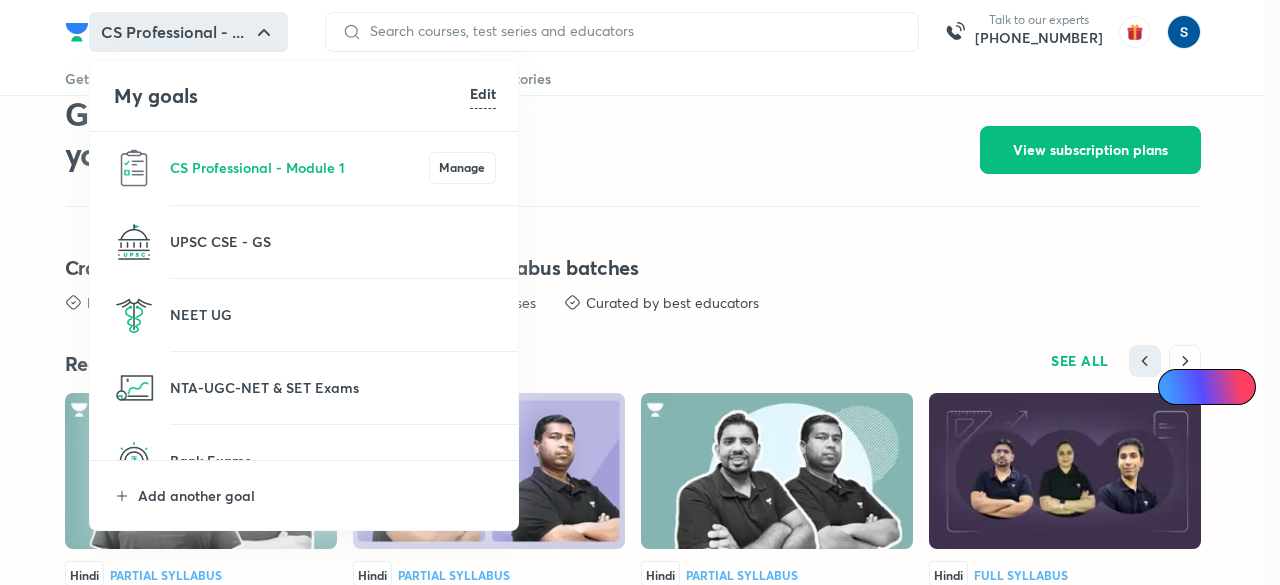 click on "UPSC CSE - GS" at bounding box center (305, 242) 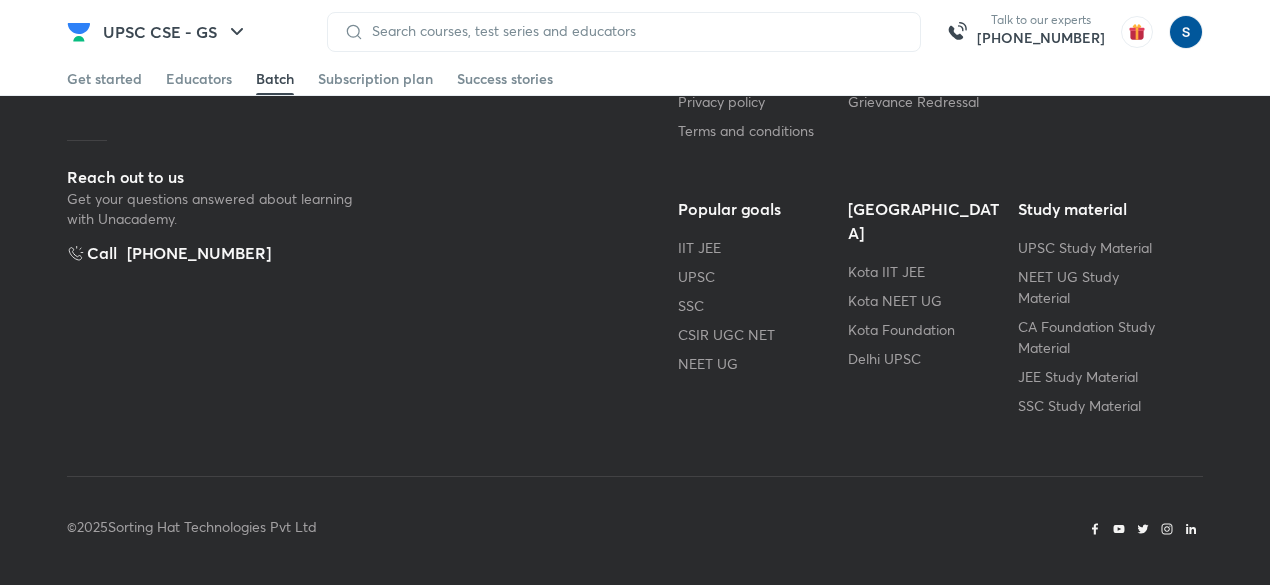 scroll, scrollTop: 0, scrollLeft: 0, axis: both 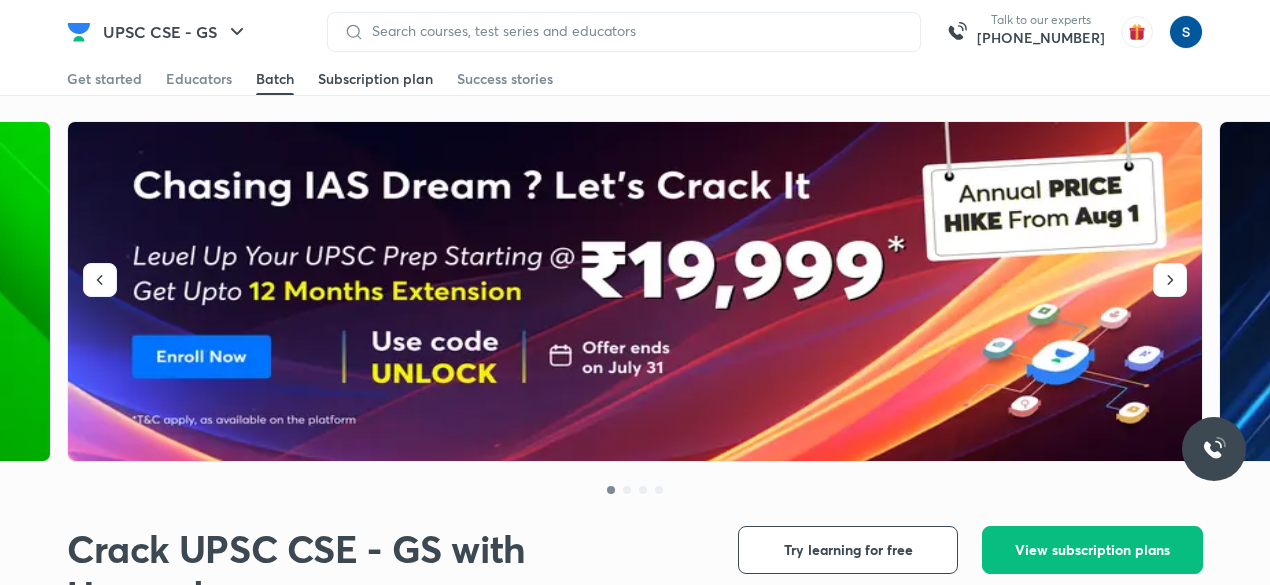 click on "Subscription plan" at bounding box center [375, 79] 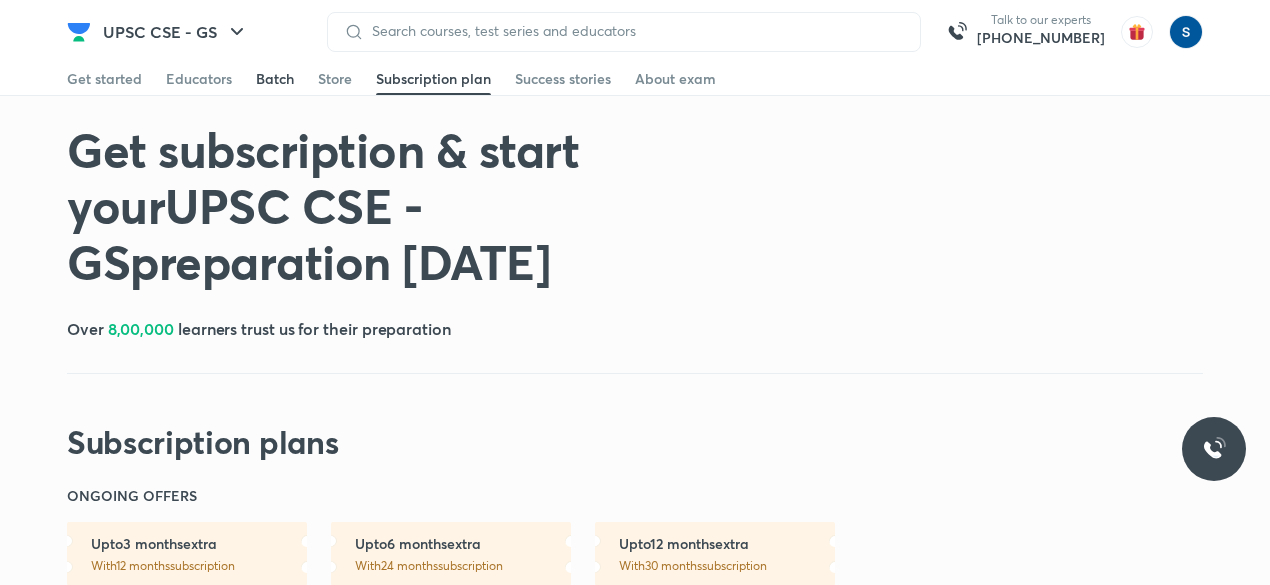 click on "Batch" at bounding box center (275, 79) 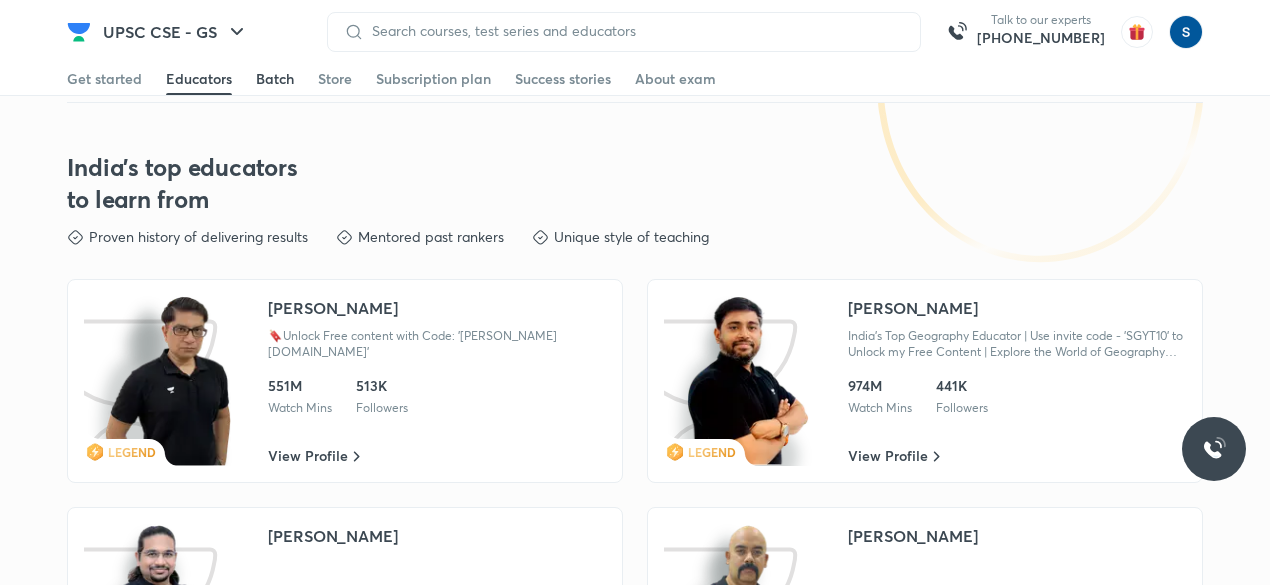 scroll, scrollTop: 3196, scrollLeft: 0, axis: vertical 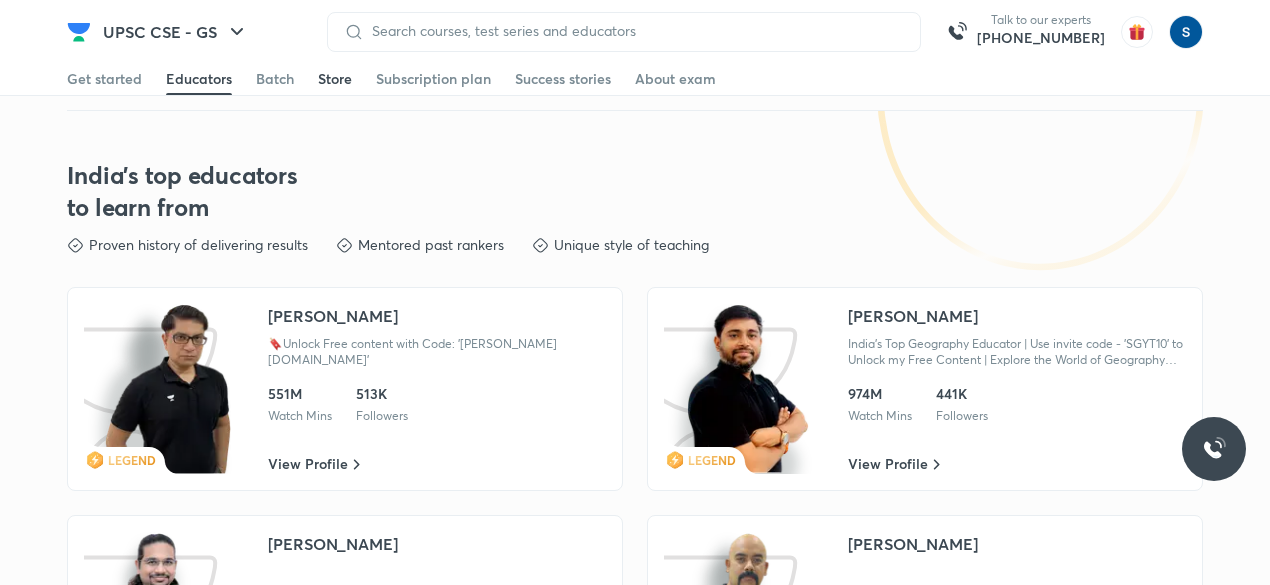 click on "Store" at bounding box center [335, 79] 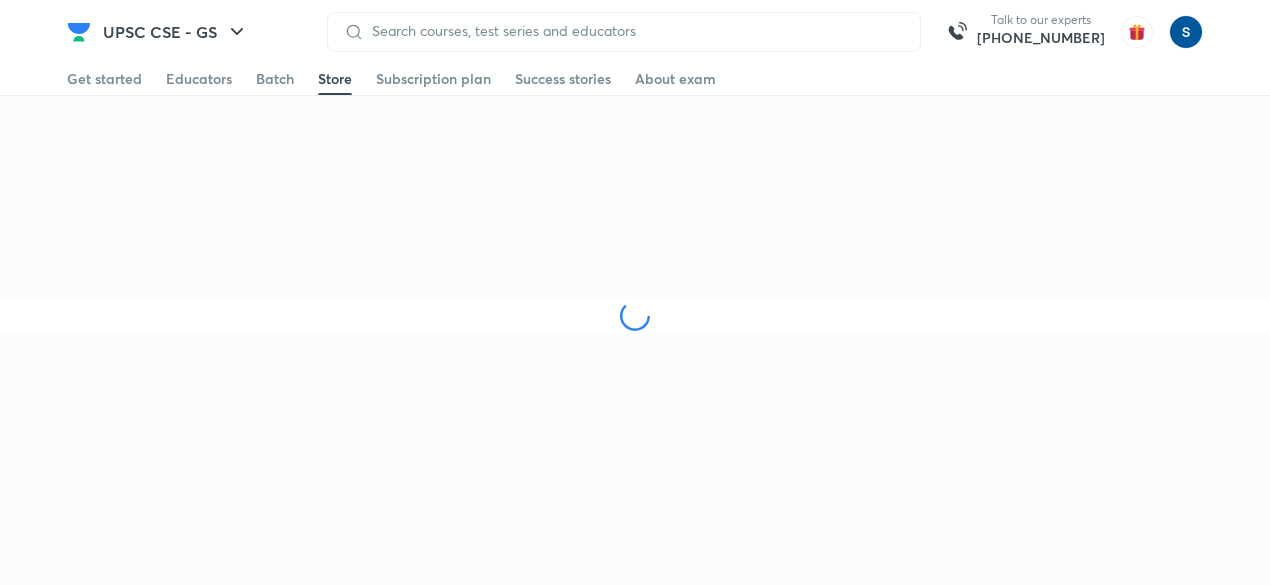 scroll, scrollTop: 0, scrollLeft: 0, axis: both 